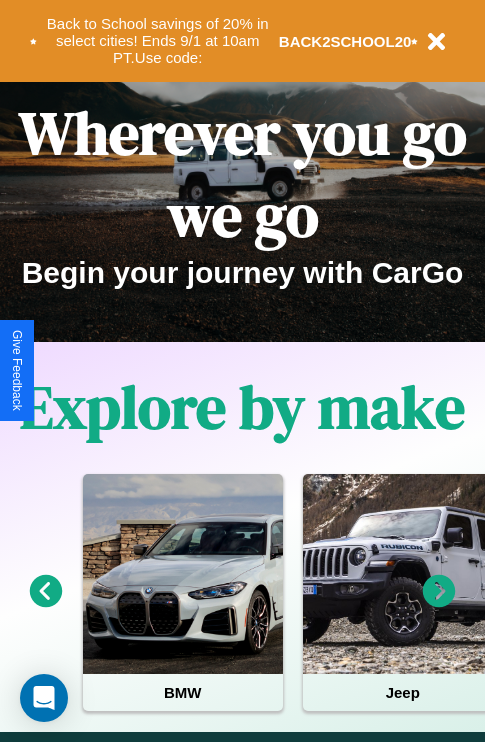 scroll, scrollTop: 308, scrollLeft: 0, axis: vertical 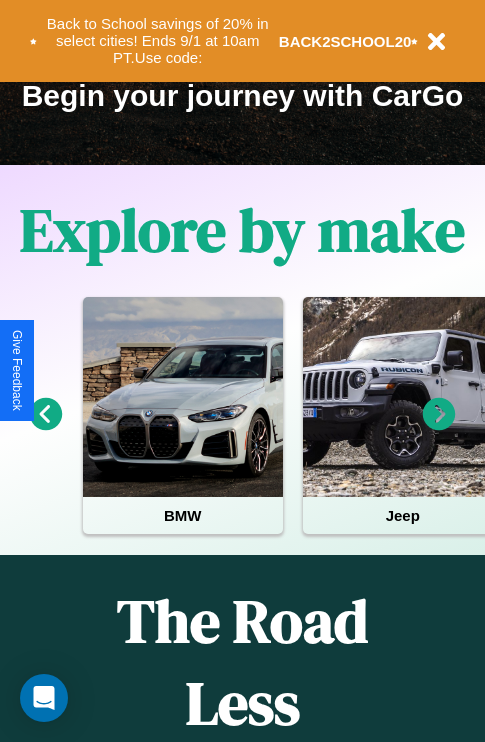 click 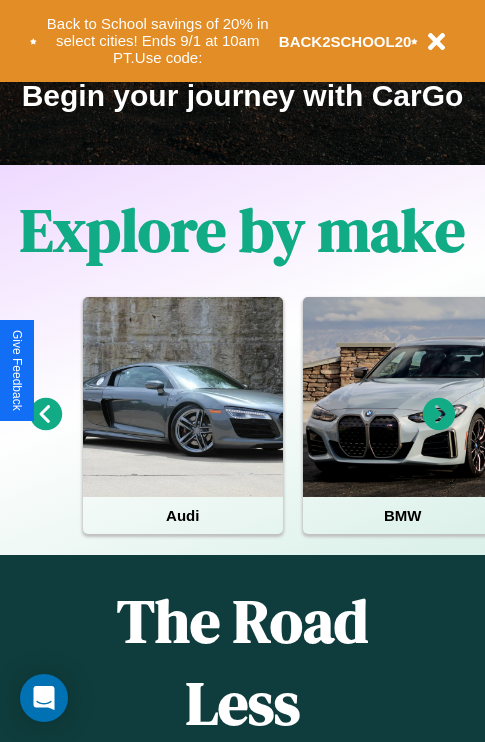 click 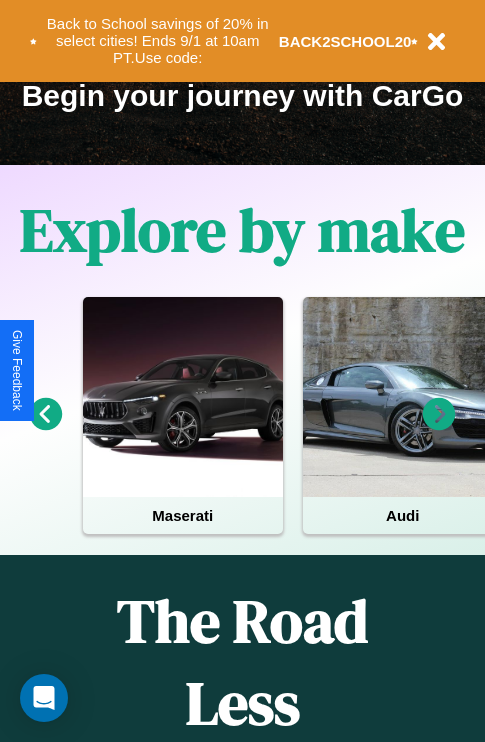 click 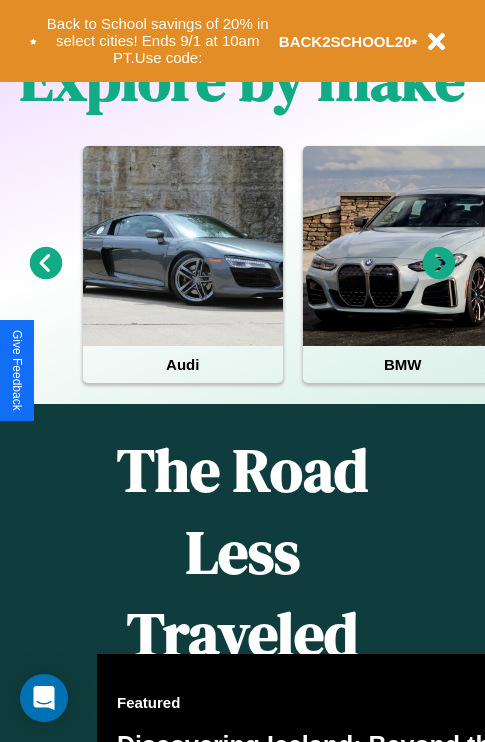 scroll, scrollTop: 308, scrollLeft: 0, axis: vertical 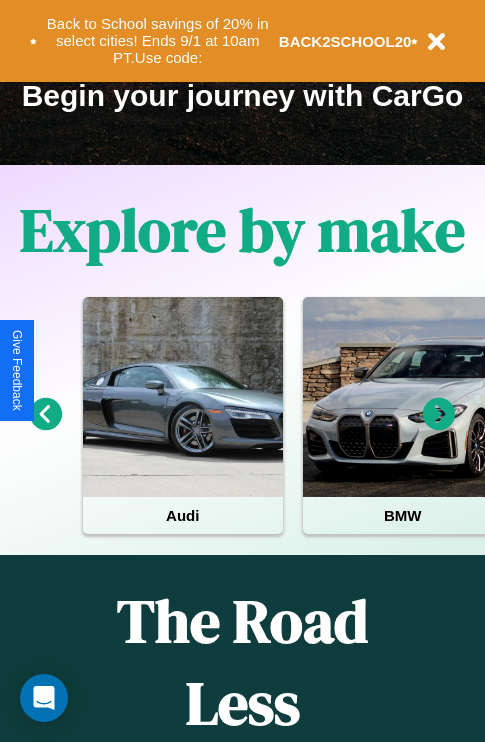 click 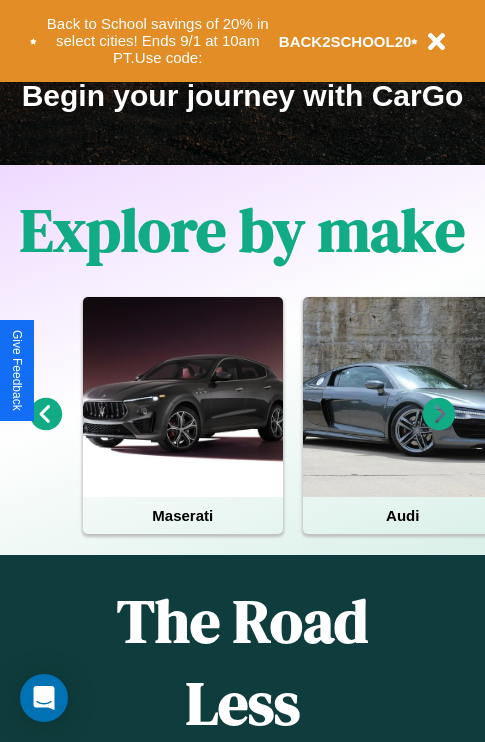 click 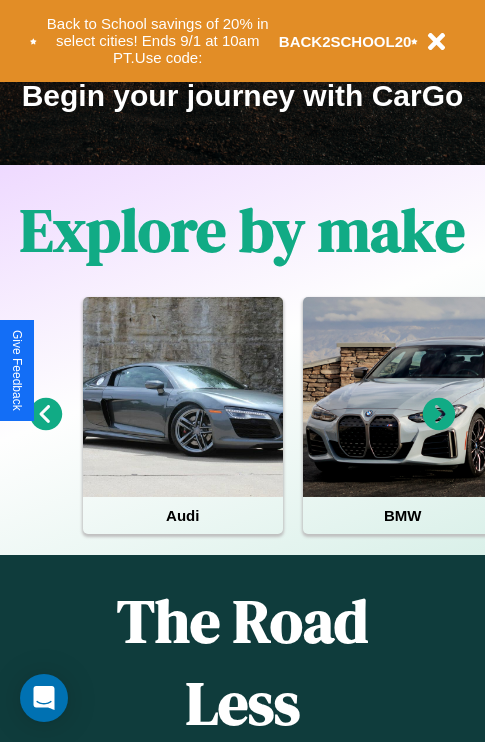 click 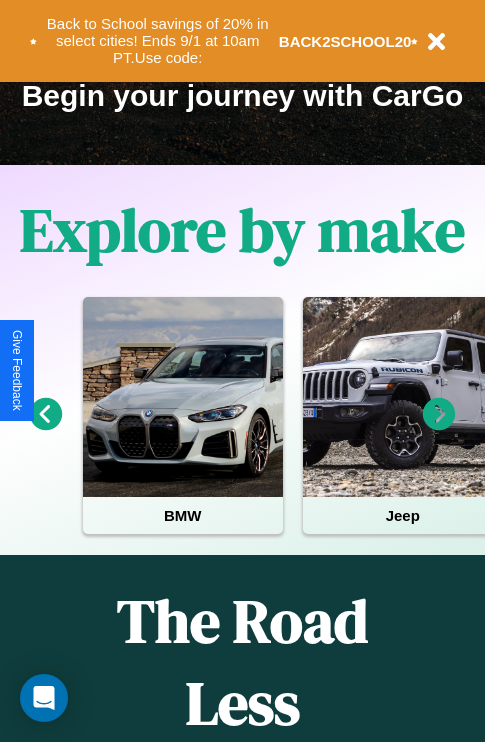 click 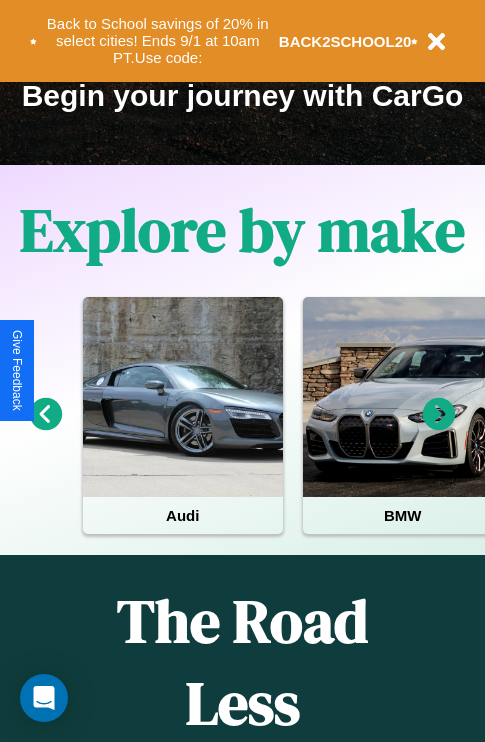 click 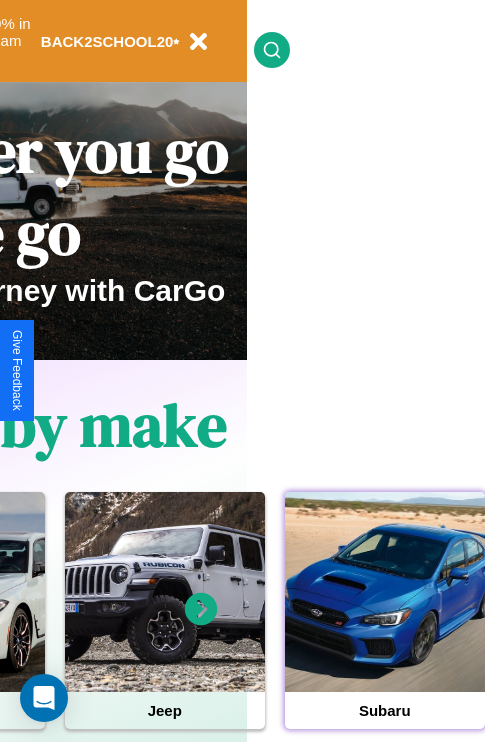 click at bounding box center [385, 592] 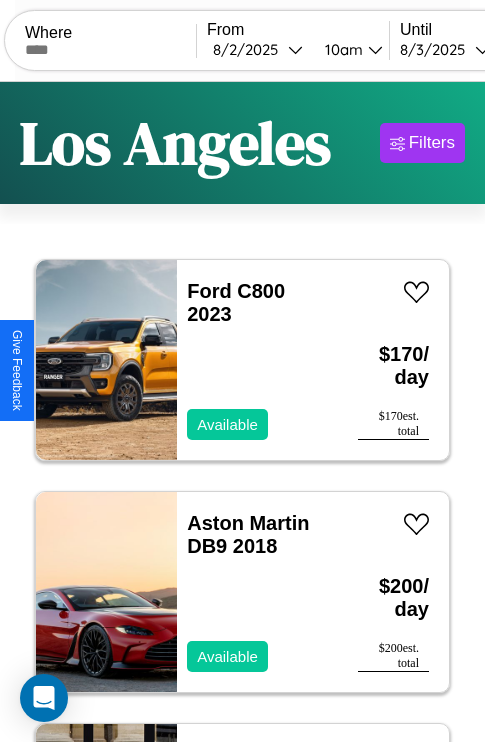 scroll, scrollTop: 79, scrollLeft: 0, axis: vertical 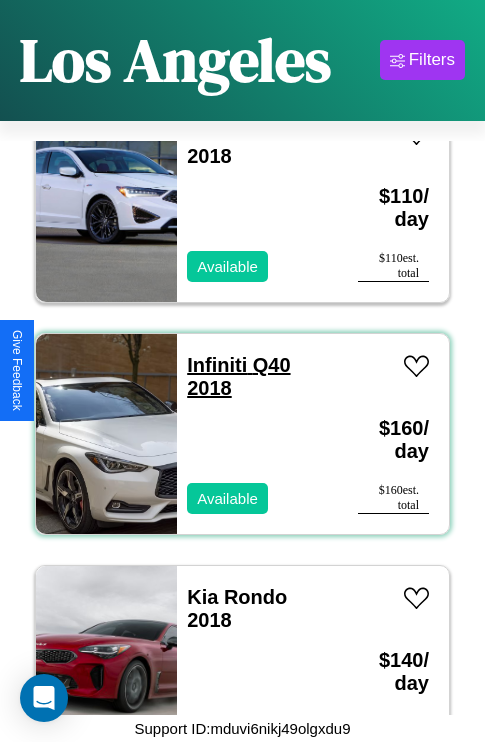 click on "Infiniti   Q40   2018" at bounding box center [238, 376] 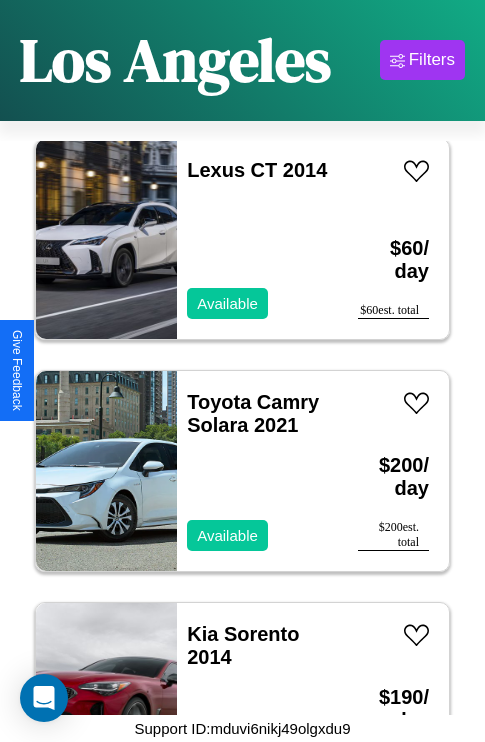 scroll, scrollTop: 5179, scrollLeft: 0, axis: vertical 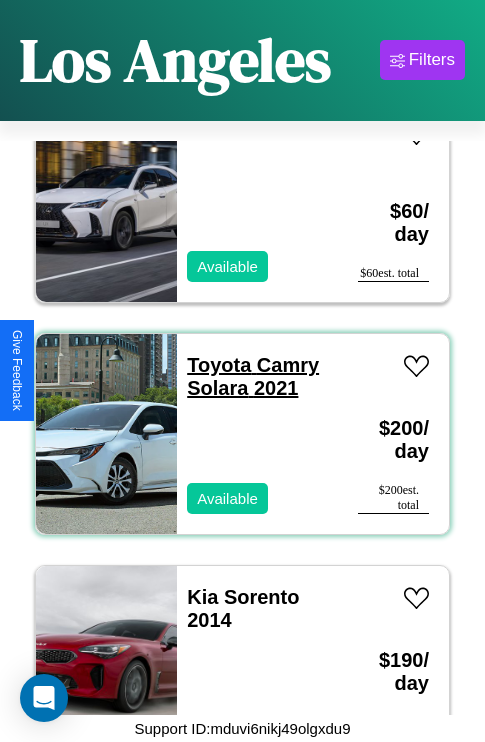 click on "Toyota   Camry Solara   2021" at bounding box center [253, 376] 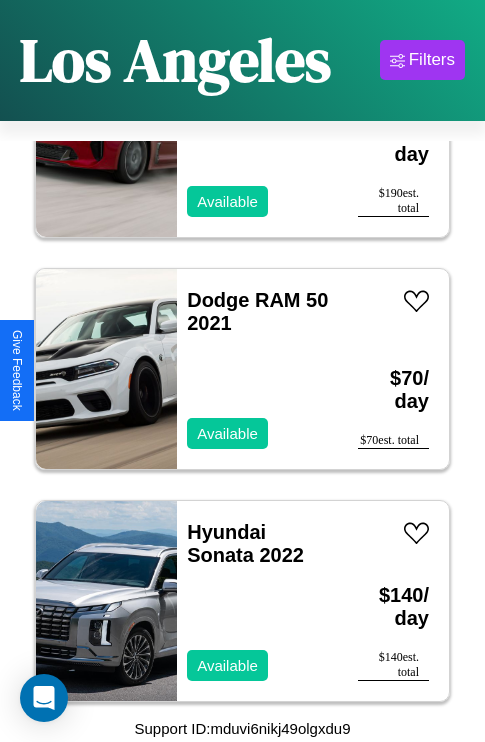 scroll, scrollTop: 5718, scrollLeft: 0, axis: vertical 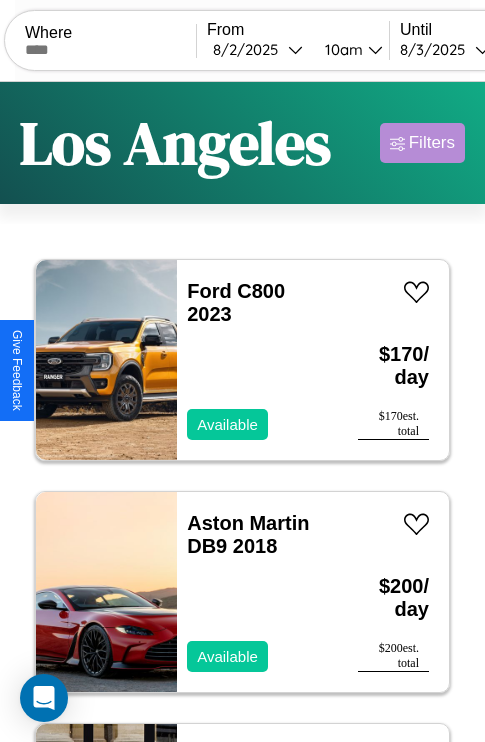 click on "Filters" at bounding box center (432, 143) 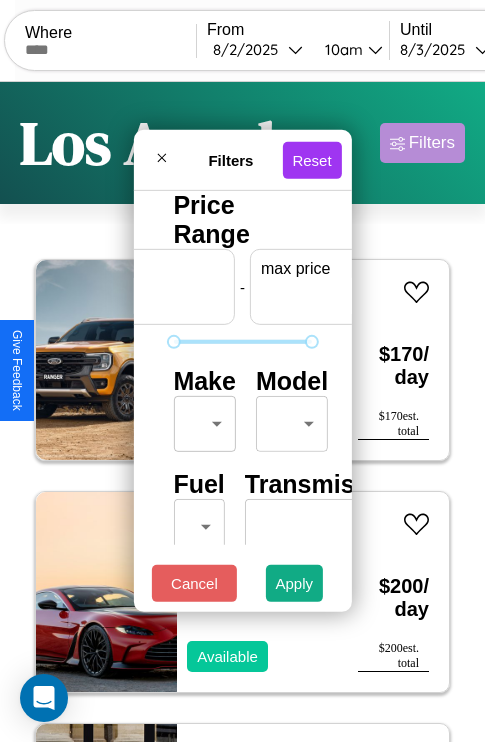 scroll, scrollTop: 0, scrollLeft: 124, axis: horizontal 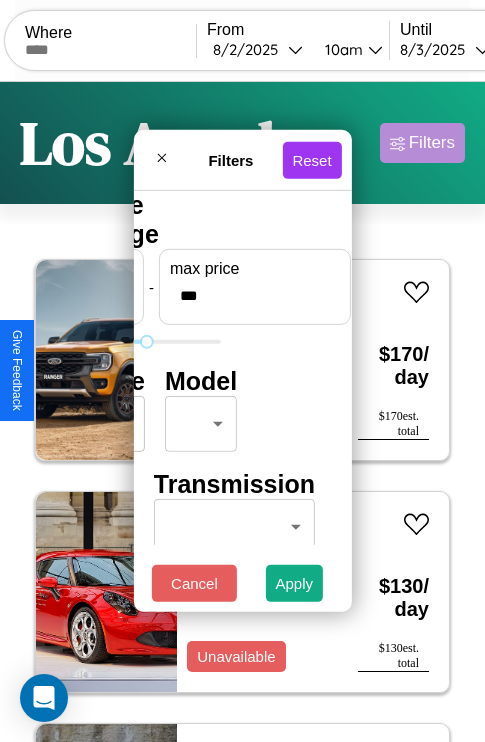 type on "***" 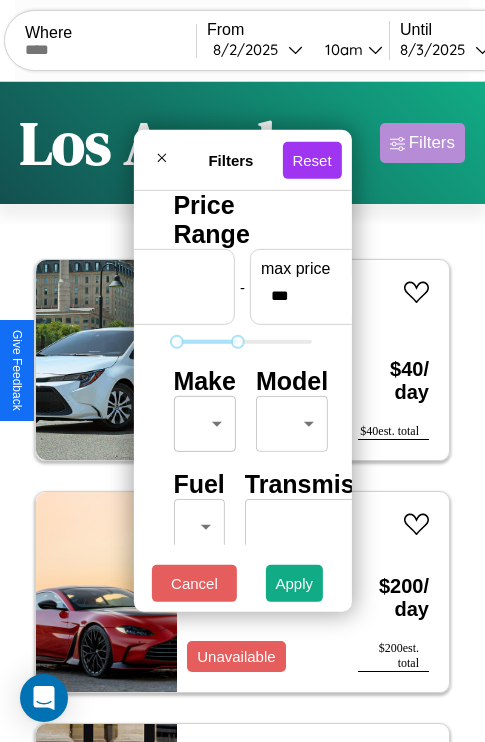 scroll, scrollTop: 59, scrollLeft: 0, axis: vertical 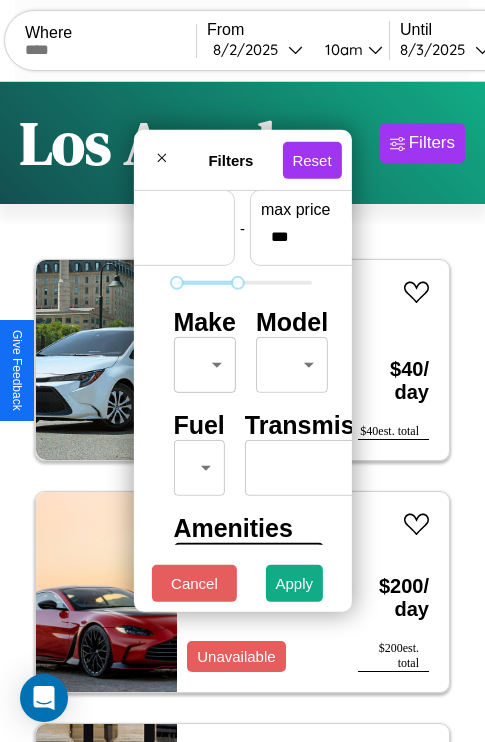 type on "**" 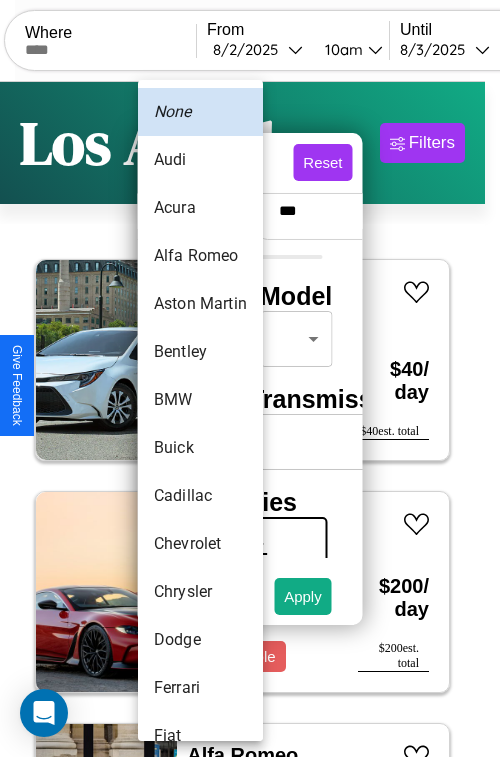 click on "Aston Martin" at bounding box center [200, 304] 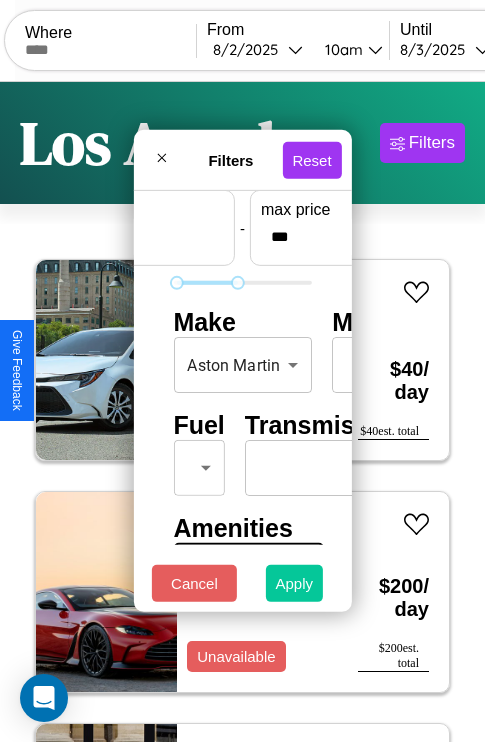 click on "Apply" at bounding box center [295, 583] 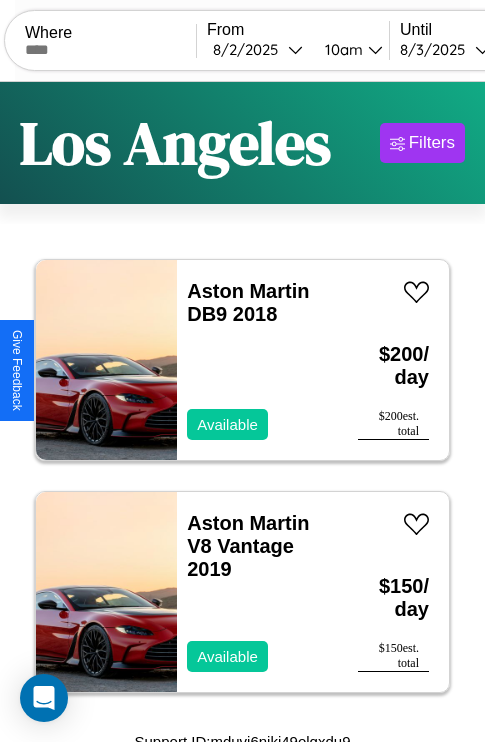 scroll, scrollTop: 13, scrollLeft: 0, axis: vertical 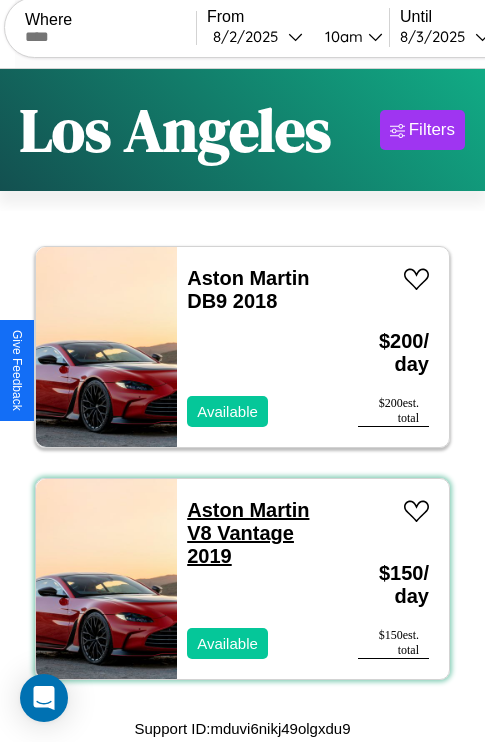 click on "Aston Martin   V8 Vantage   2019" at bounding box center (248, 533) 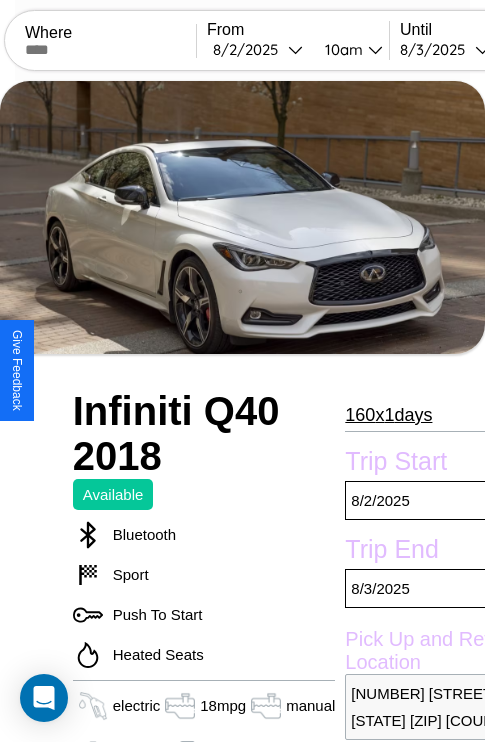 scroll, scrollTop: 44, scrollLeft: 0, axis: vertical 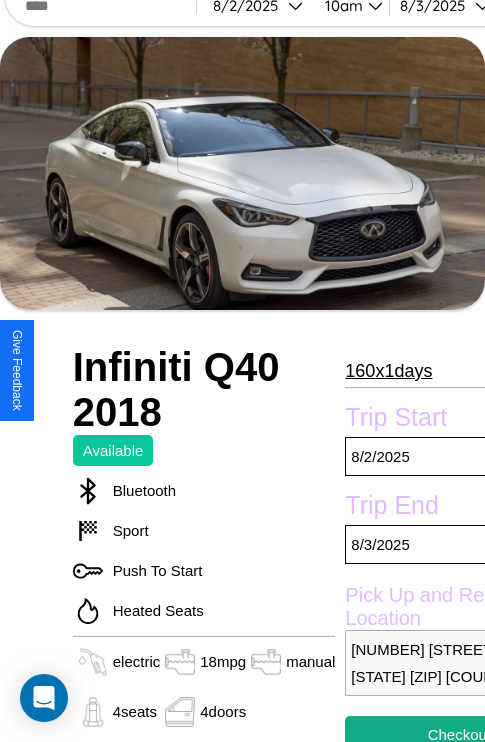 click on "160  x  1  days" at bounding box center (388, 371) 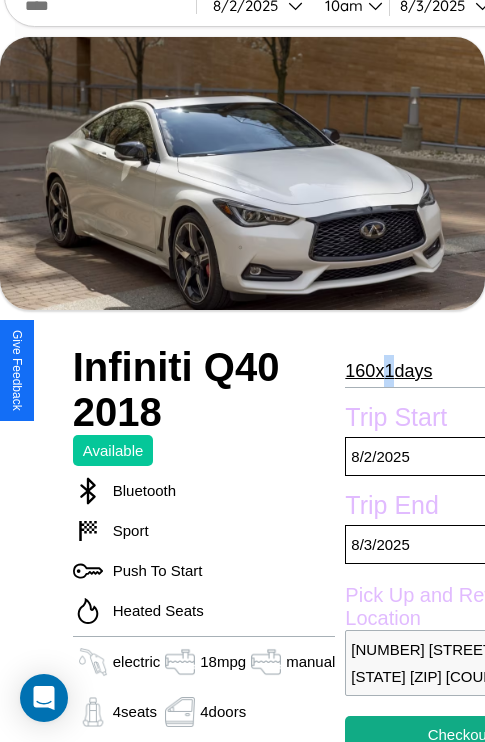 click on "160  x  1  days" at bounding box center (388, 371) 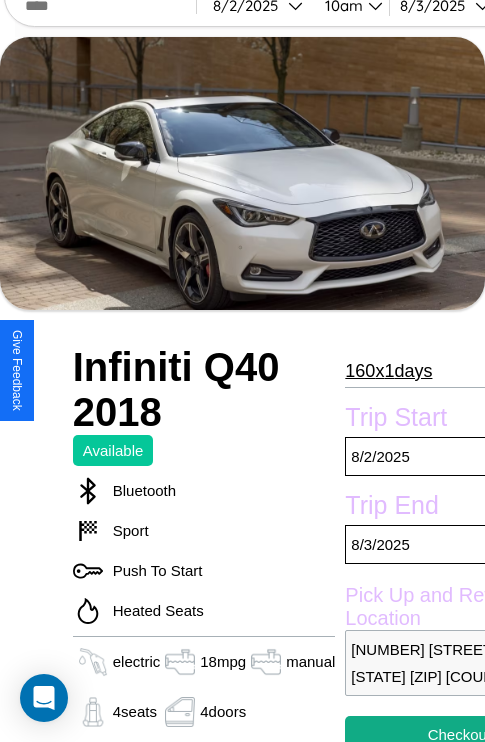 click on "160  x  1  days" at bounding box center [388, 371] 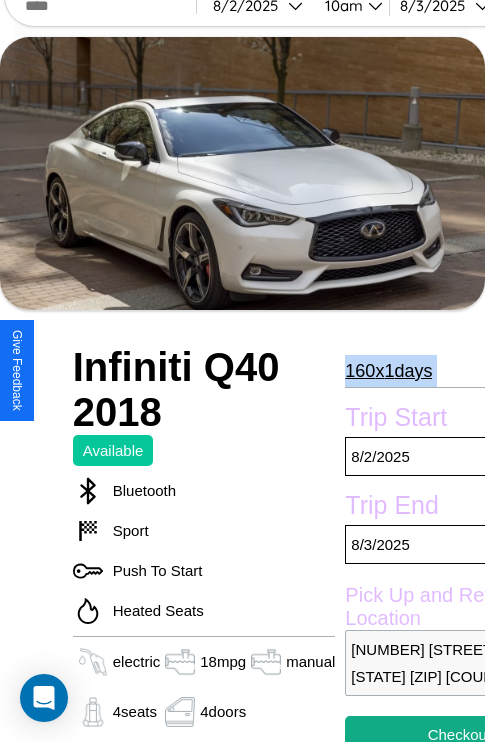 click on "160  x  1  days" at bounding box center (388, 371) 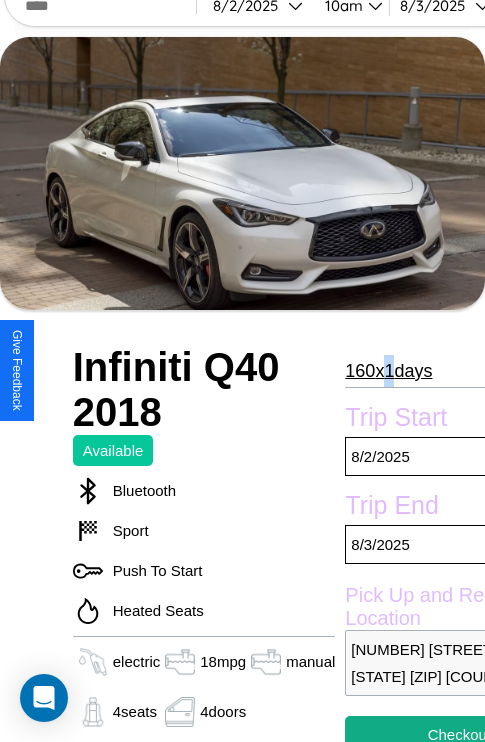 click on "160  x  1  days" at bounding box center [388, 371] 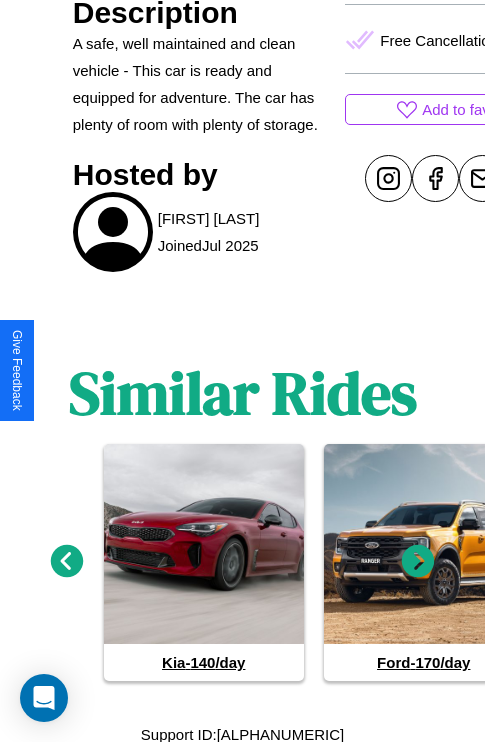 scroll, scrollTop: 817, scrollLeft: 0, axis: vertical 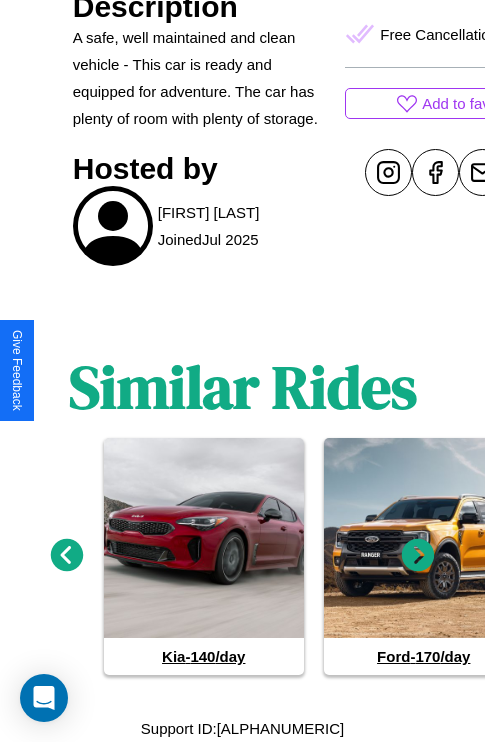 click 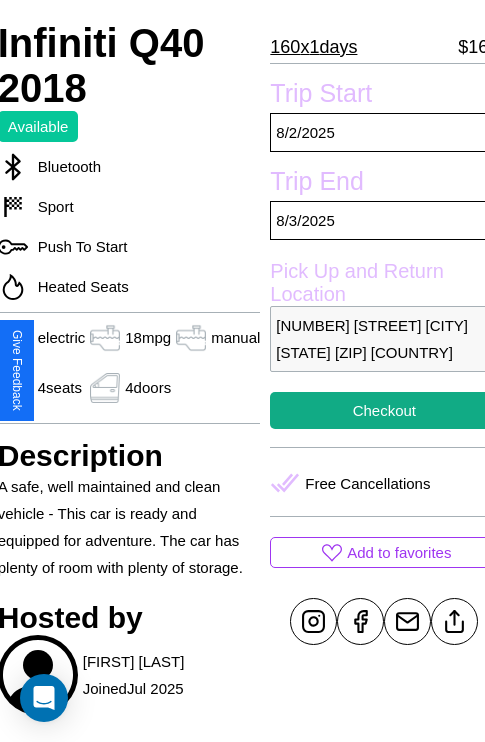 scroll, scrollTop: 336, scrollLeft: 80, axis: both 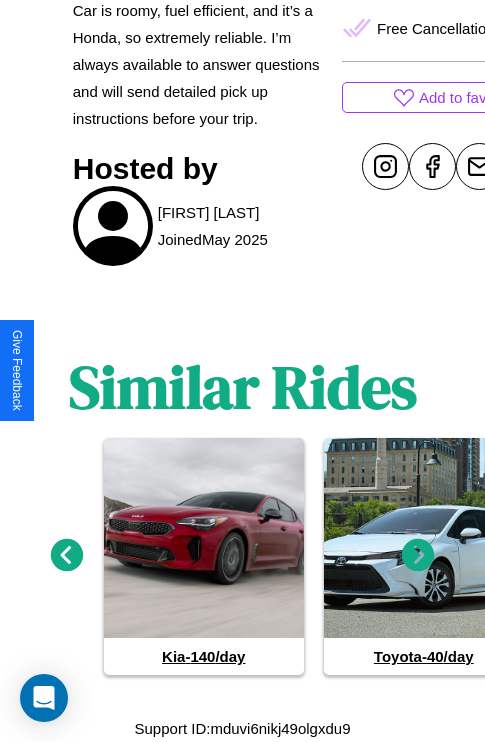click 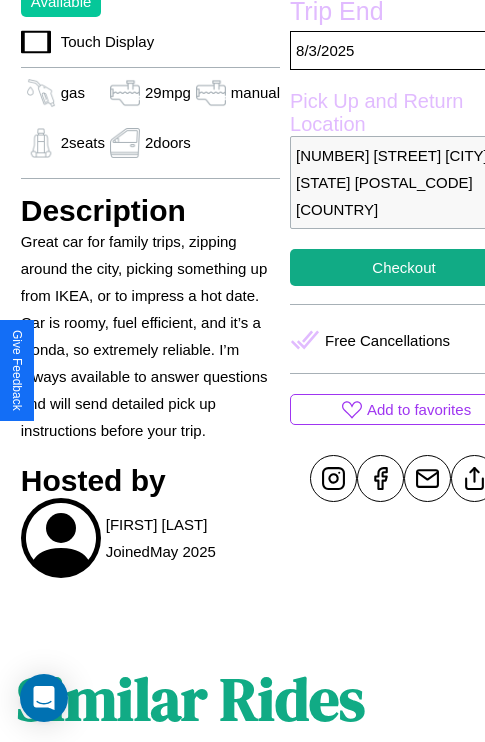 scroll, scrollTop: 435, scrollLeft: 68, axis: both 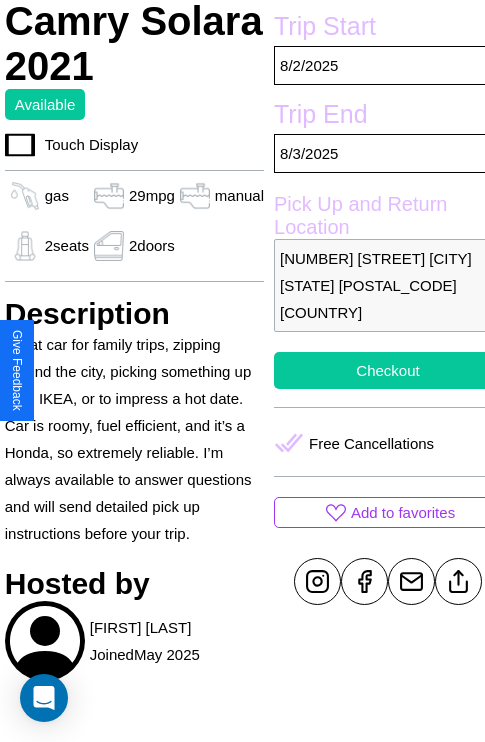 click on "Checkout" at bounding box center (388, 370) 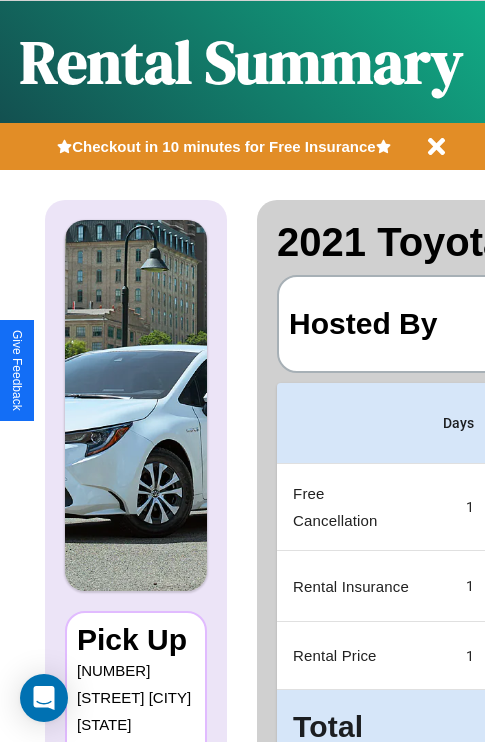scroll, scrollTop: 0, scrollLeft: 378, axis: horizontal 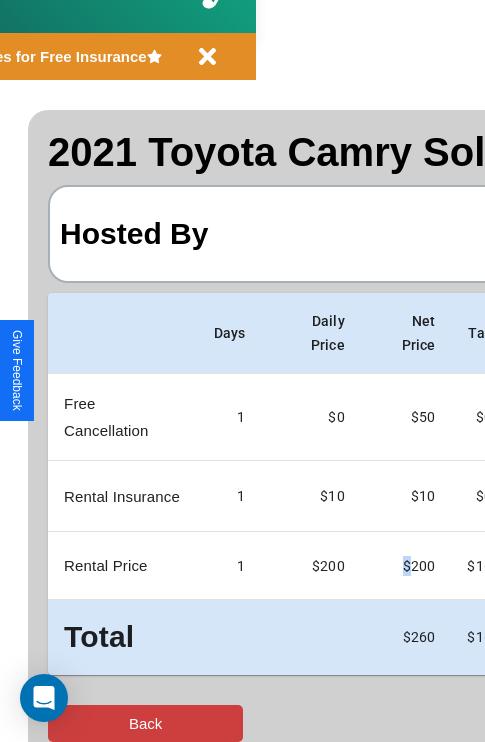 click on "Back" at bounding box center [145, 723] 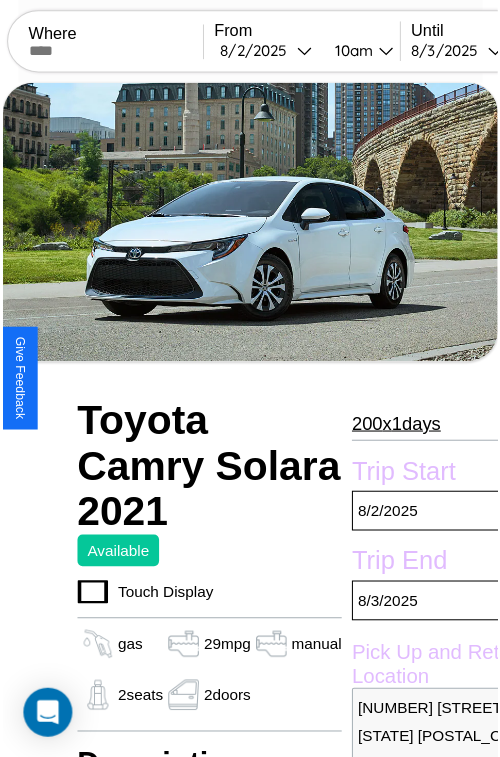 scroll, scrollTop: 130, scrollLeft: 68, axis: both 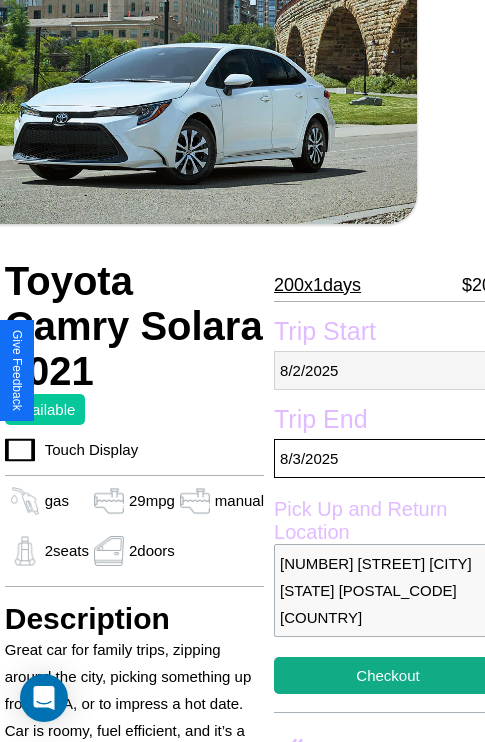 click on "8 / 2 / 2025" at bounding box center [388, 370] 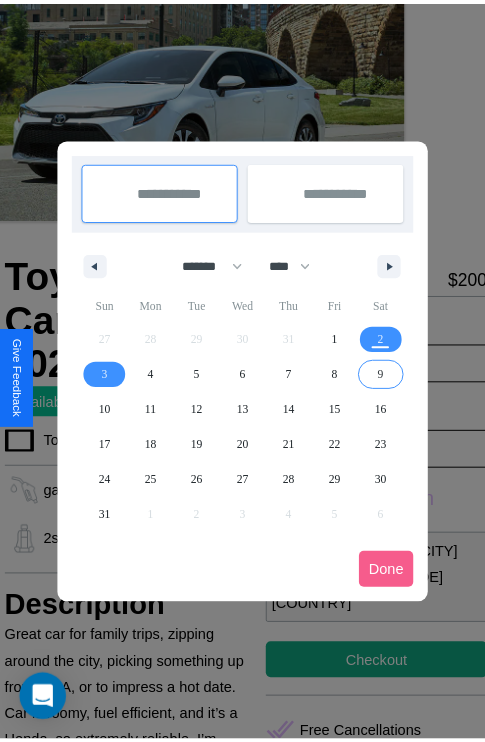 scroll, scrollTop: 0, scrollLeft: 68, axis: horizontal 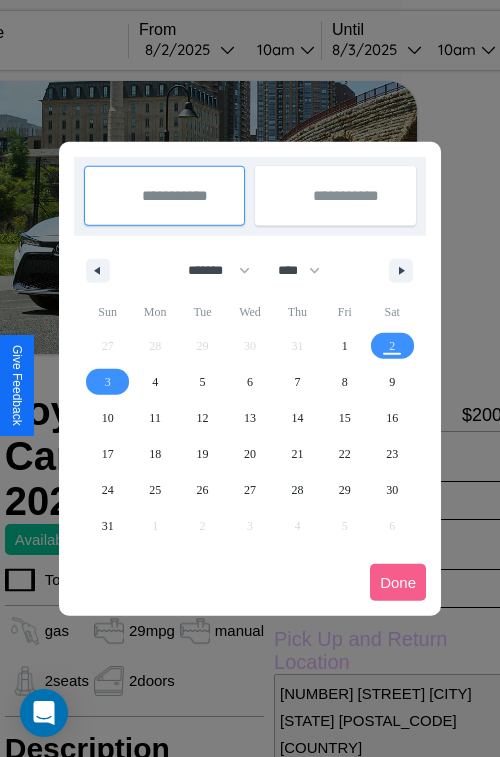 click at bounding box center [250, 378] 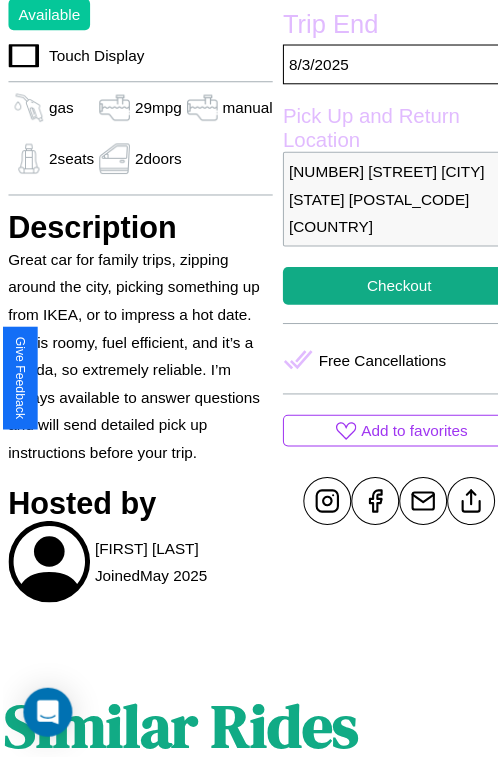 scroll, scrollTop: 577, scrollLeft: 68, axis: both 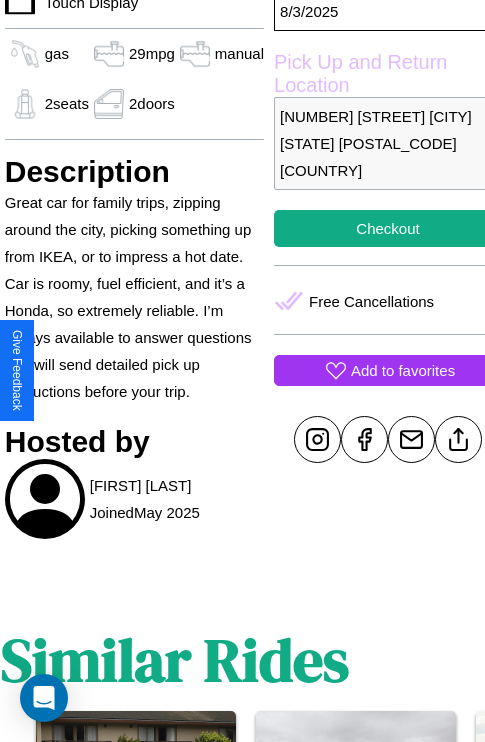 click on "Add to favorites" at bounding box center [403, 370] 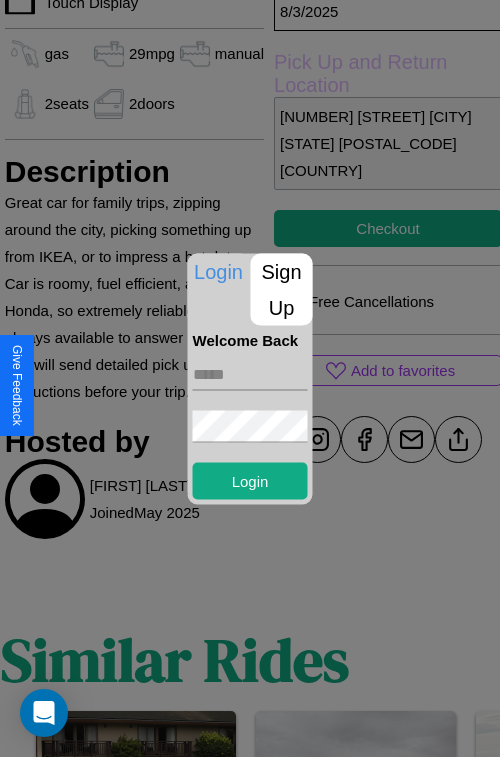 click on "Sign Up" at bounding box center (282, 289) 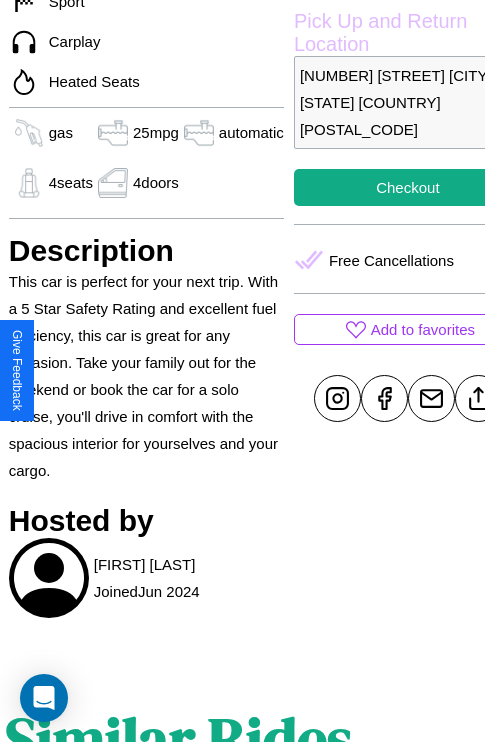 scroll, scrollTop: 710, scrollLeft: 64, axis: both 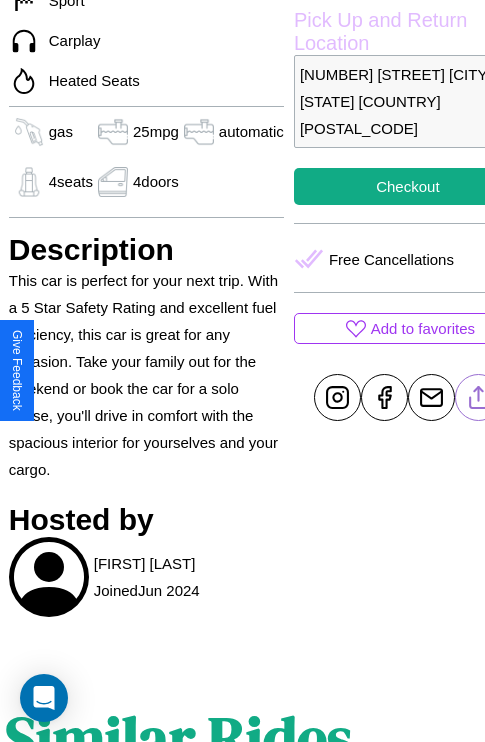 click 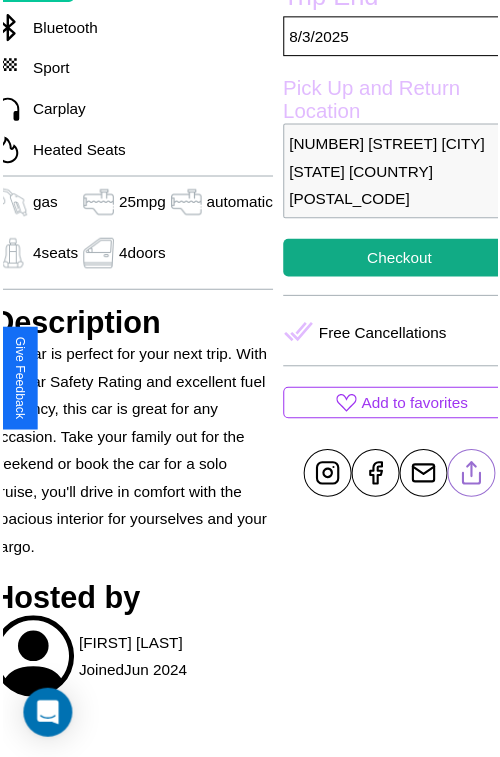 scroll, scrollTop: 641, scrollLeft: 84, axis: both 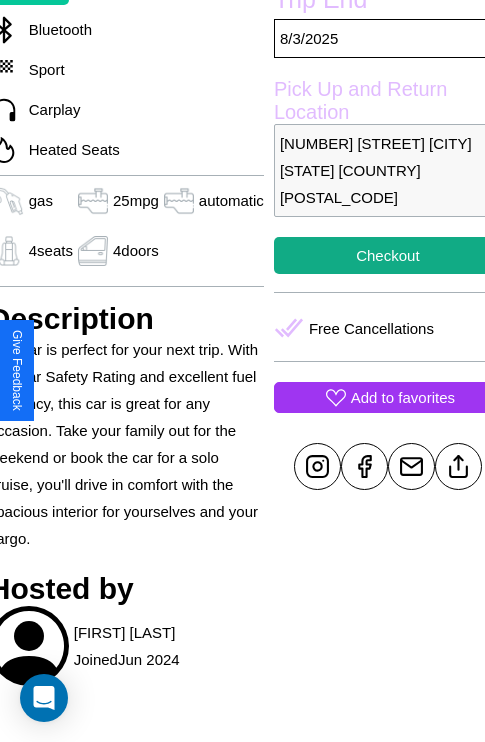 click on "Add to favorites" at bounding box center (403, 397) 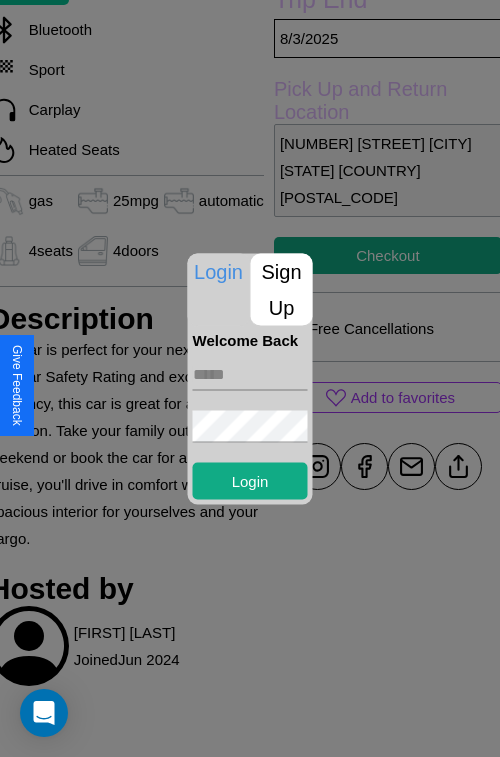 click on "Sign Up" at bounding box center [282, 289] 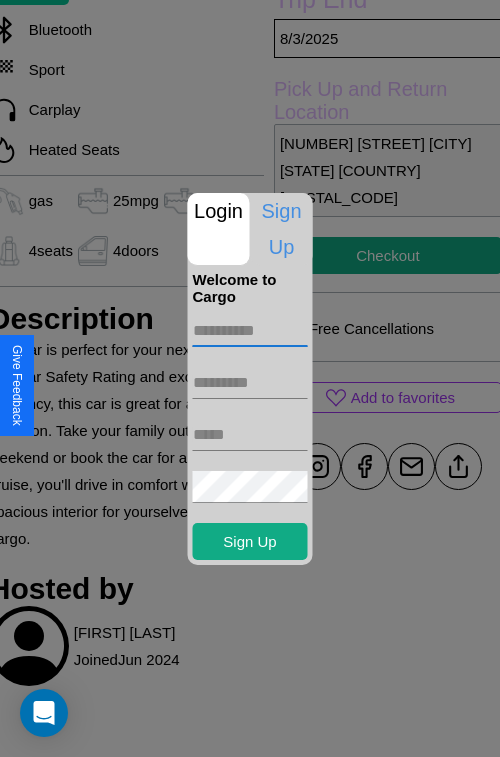 click at bounding box center [250, 331] 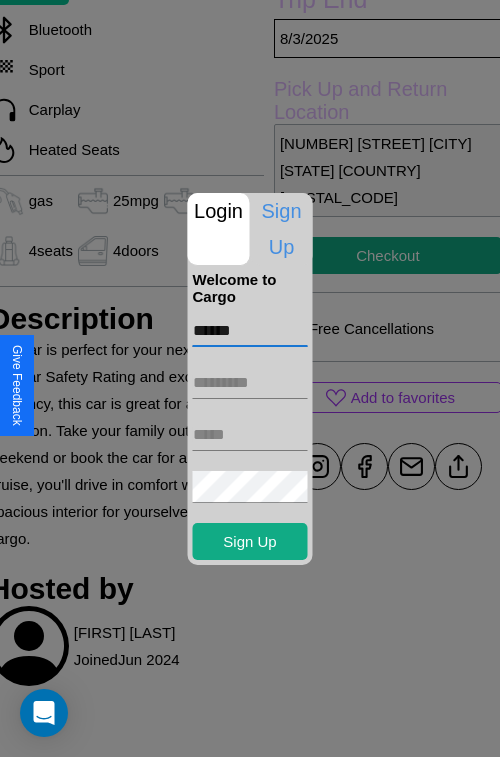 type on "******" 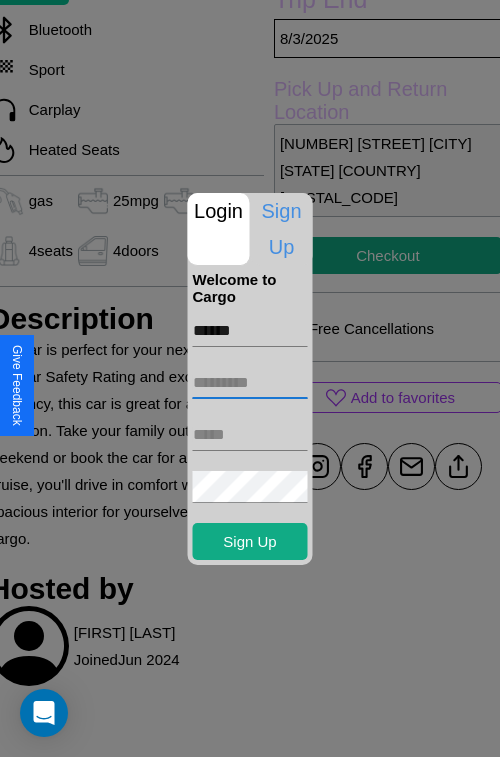 click at bounding box center (250, 383) 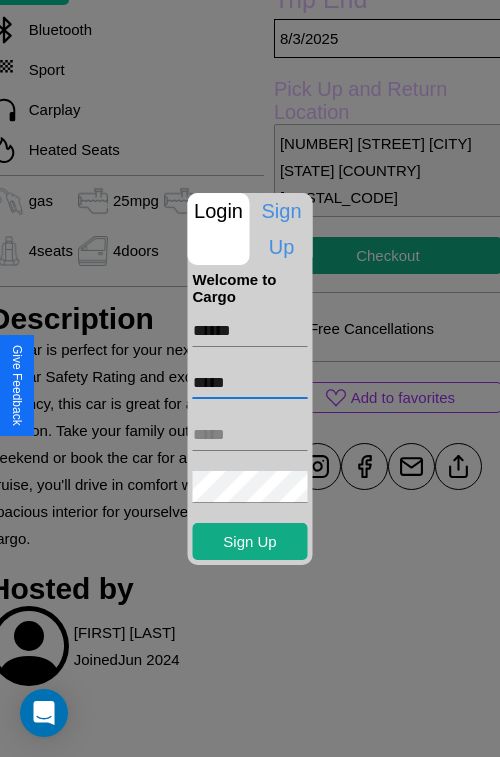 type on "*****" 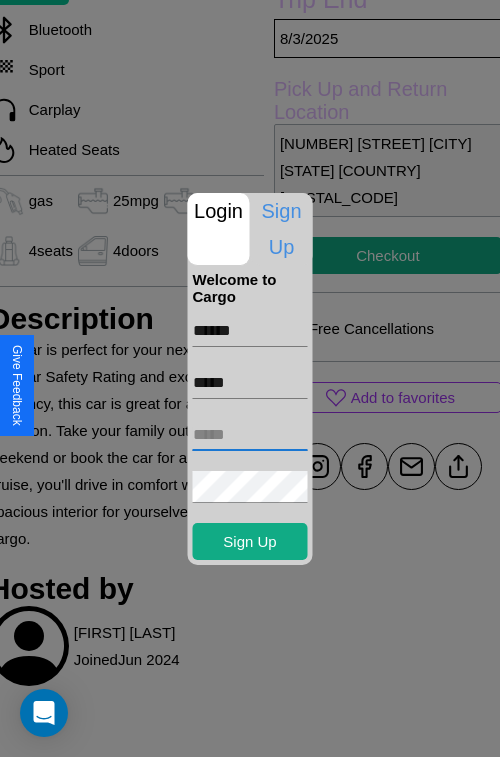click at bounding box center [250, 435] 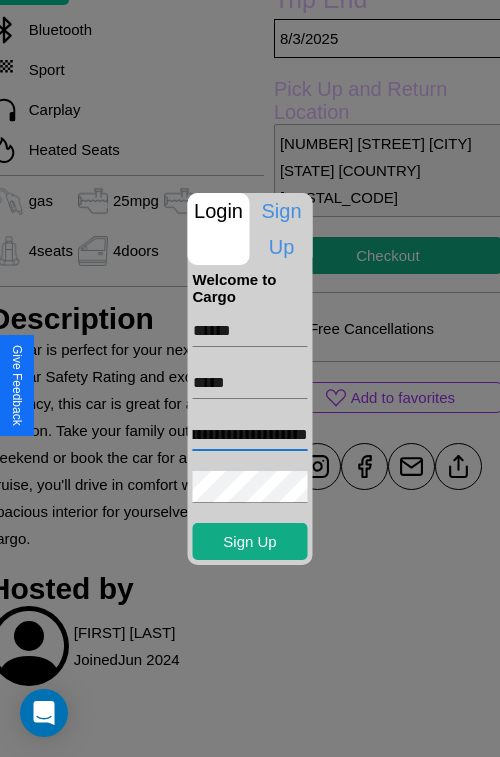 scroll, scrollTop: 0, scrollLeft: 77, axis: horizontal 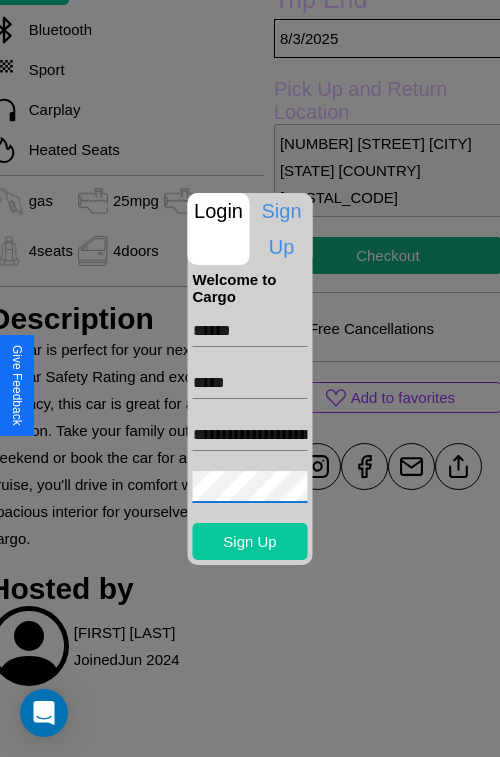 click on "Sign Up" at bounding box center [250, 541] 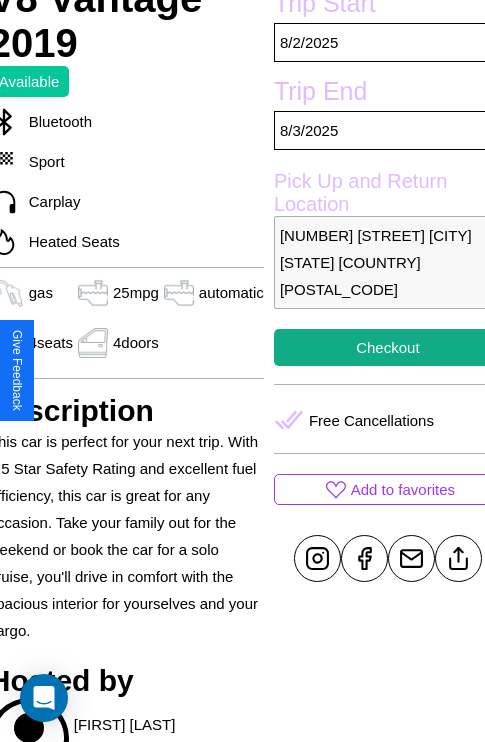 scroll, scrollTop: 499, scrollLeft: 84, axis: both 